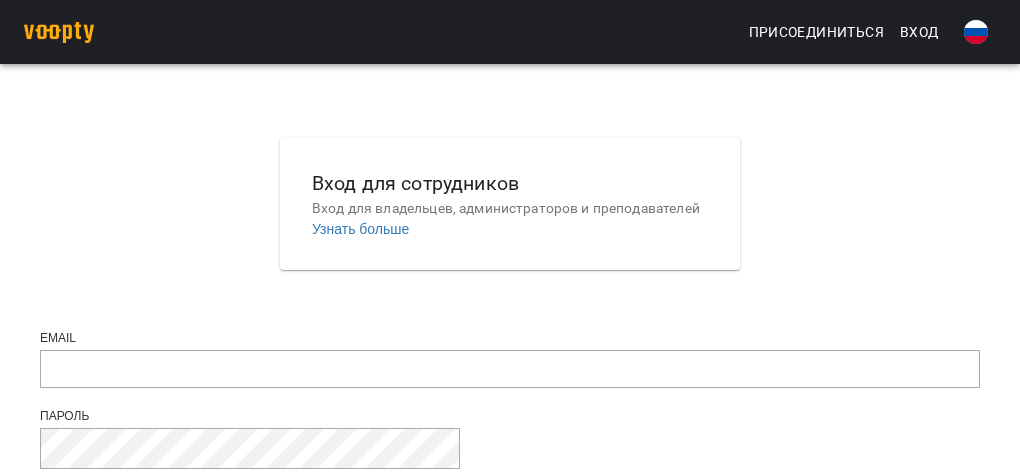 scroll, scrollTop: 0, scrollLeft: 0, axis: both 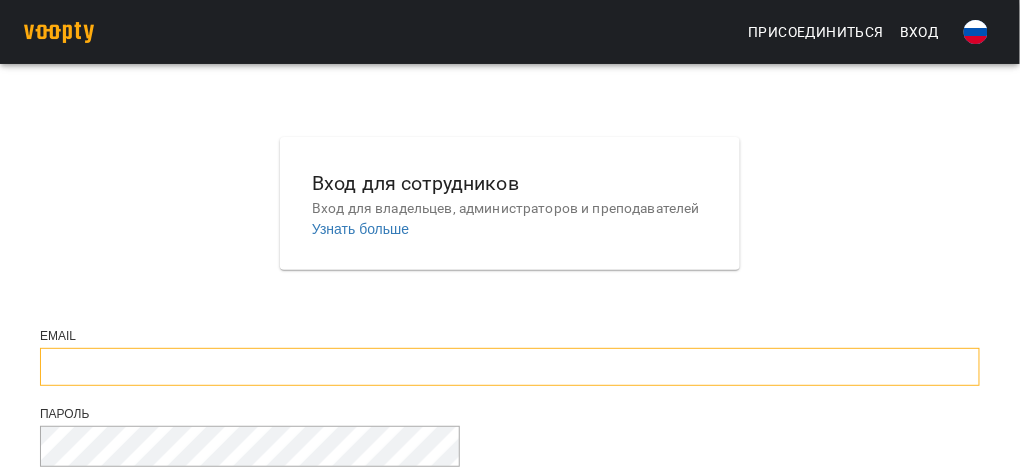 type on "**********" 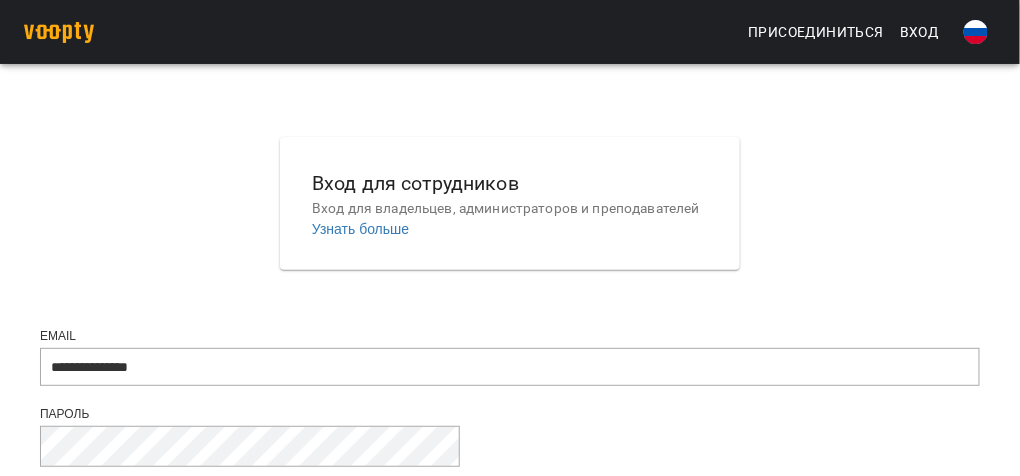 click on "Вход" at bounding box center [944, 505] 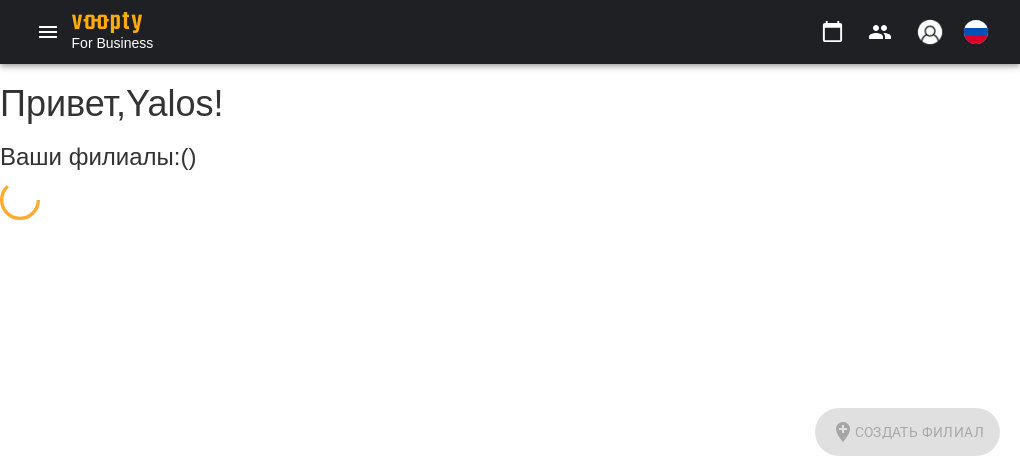 scroll, scrollTop: 0, scrollLeft: 0, axis: both 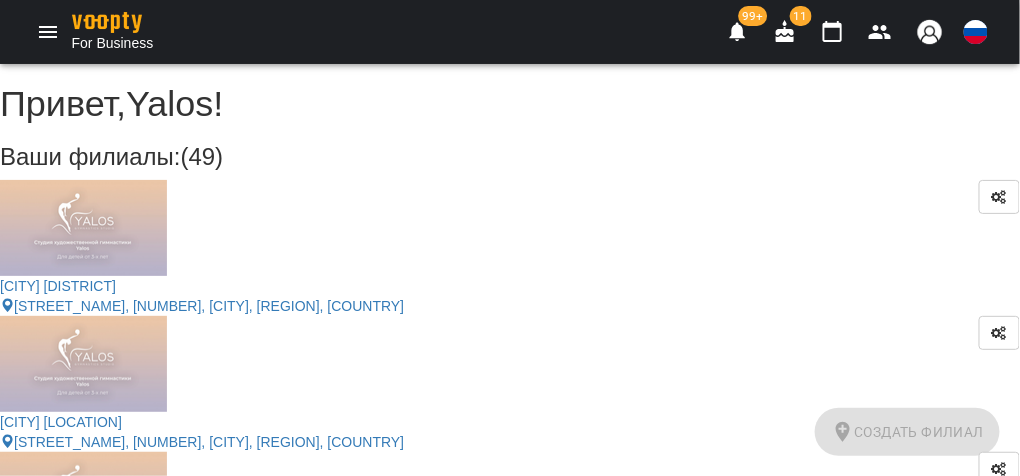 click 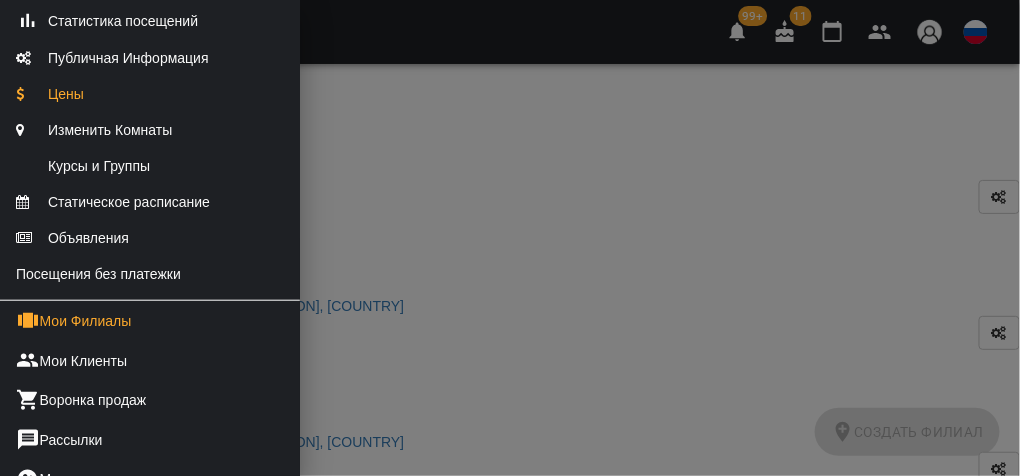 scroll, scrollTop: 319, scrollLeft: 0, axis: vertical 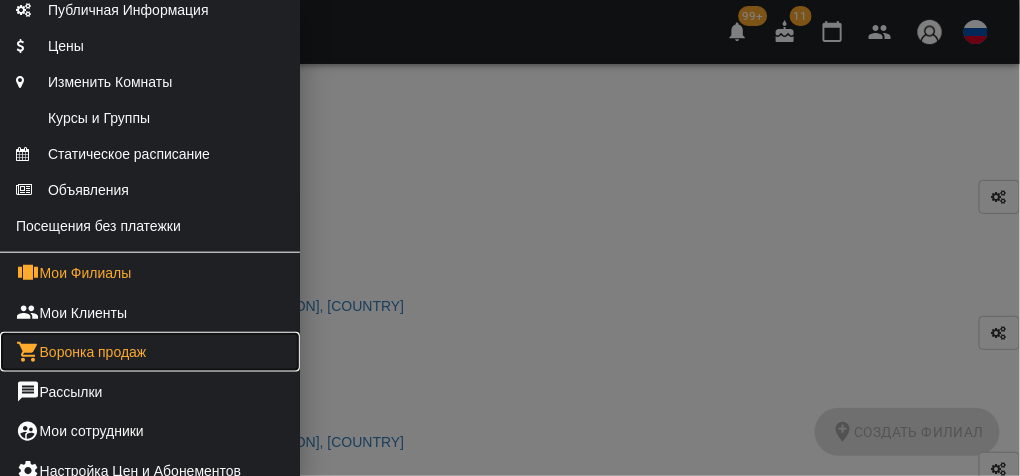 click on "Воронка продаж" at bounding box center (150, 352) 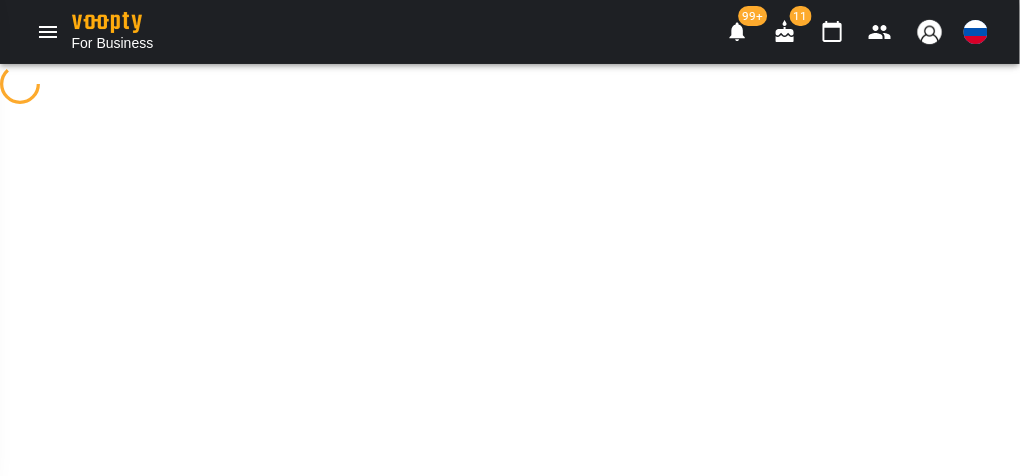 scroll, scrollTop: 0, scrollLeft: 0, axis: both 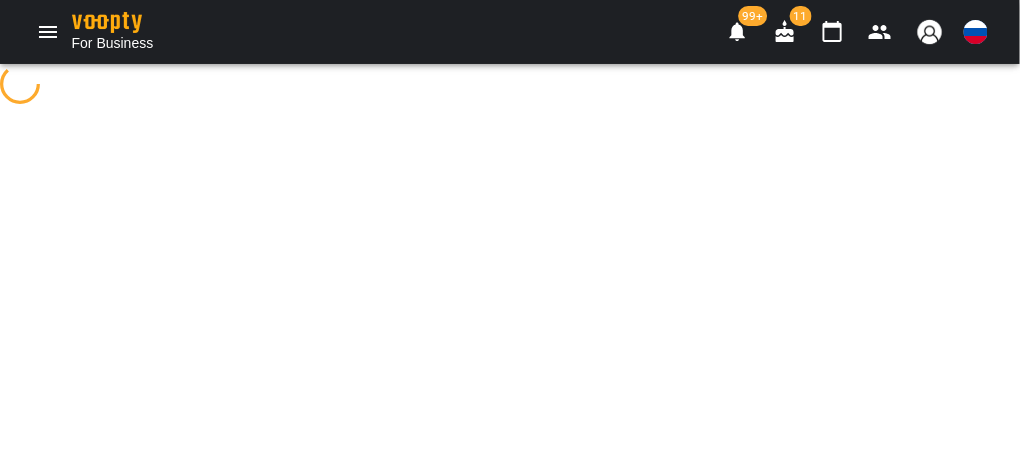 select on "**********" 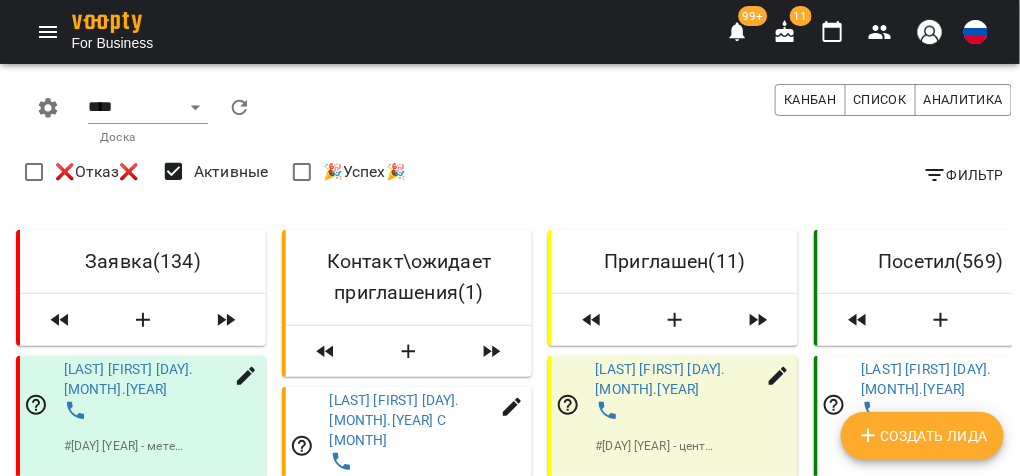 scroll, scrollTop: 0, scrollLeft: 0, axis: both 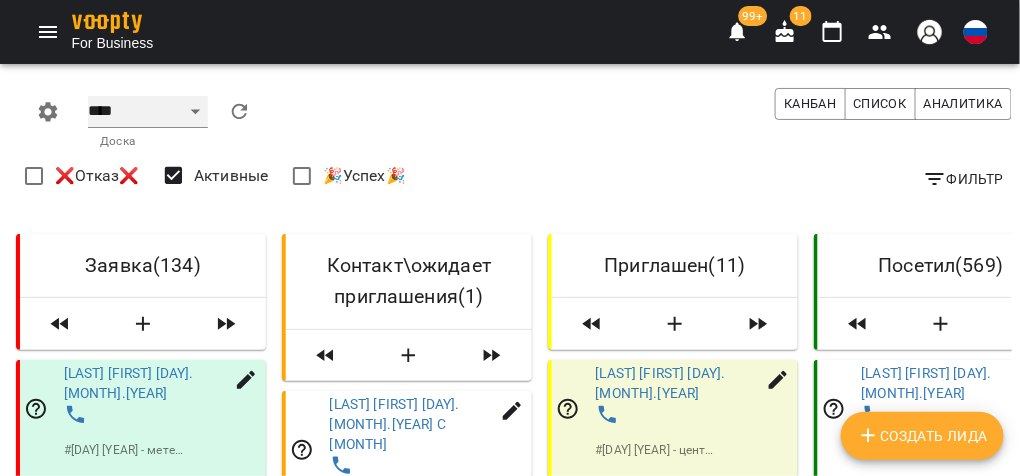 click on "**** ****** ******* ******** *****" at bounding box center (148, 112) 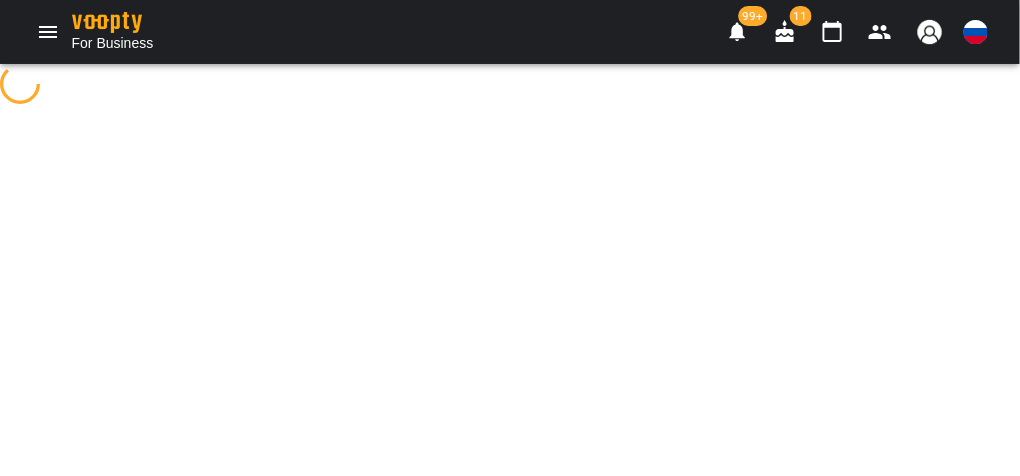 select on "**********" 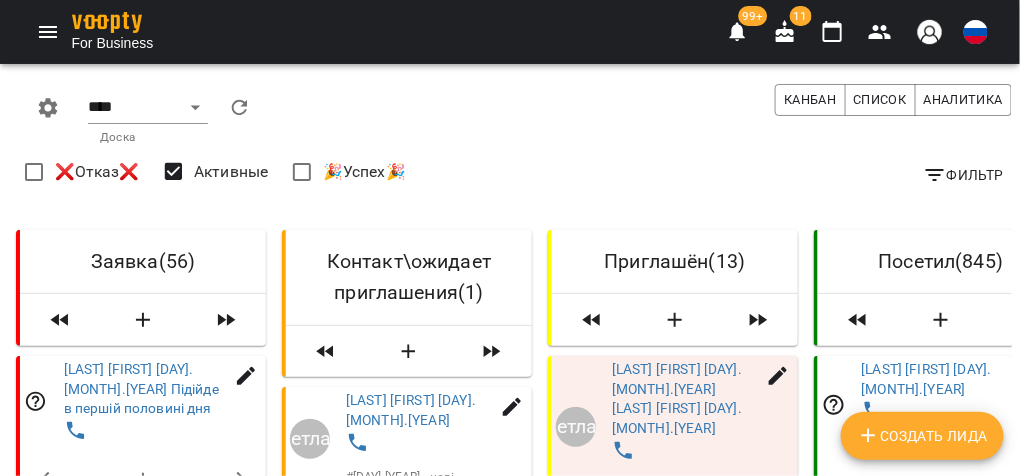 scroll, scrollTop: 239, scrollLeft: 0, axis: vertical 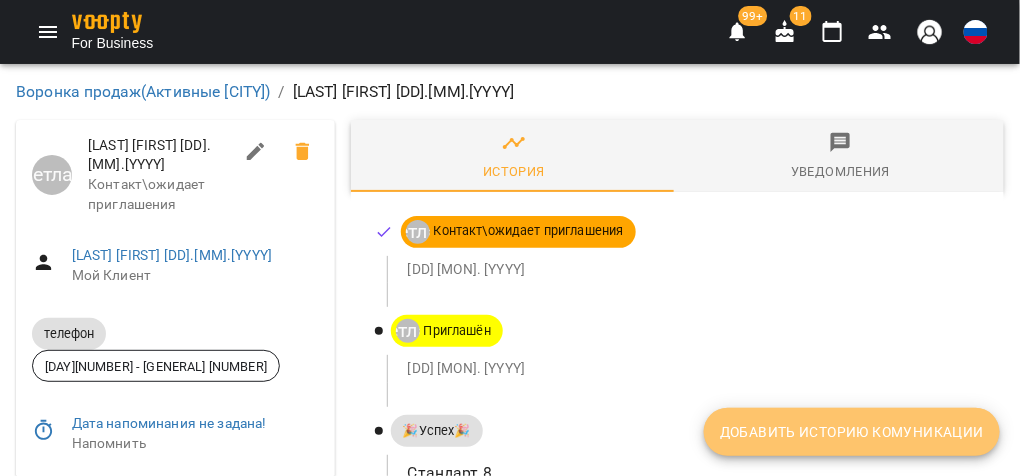 click on "Добавить историю комуникации" at bounding box center (852, 432) 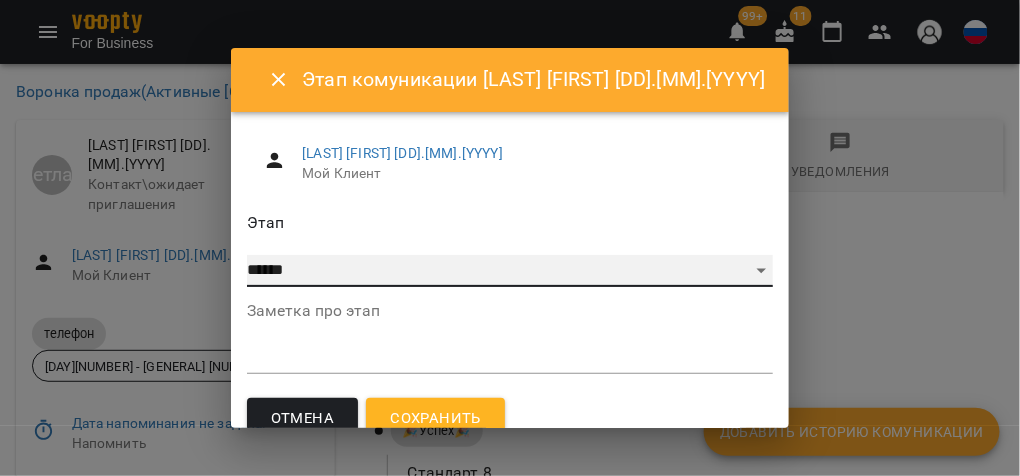 click on "**********" at bounding box center [510, 271] 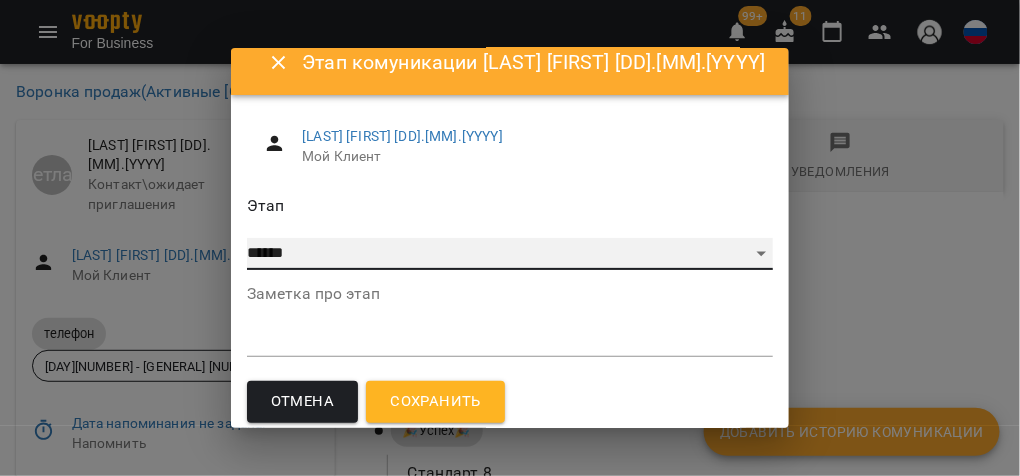 scroll, scrollTop: 27, scrollLeft: 0, axis: vertical 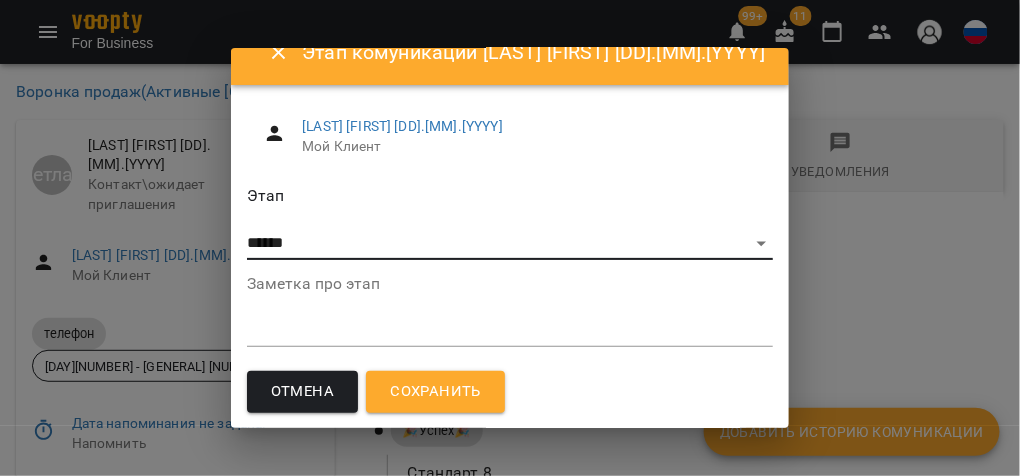 click on "Сохранить" at bounding box center (435, 392) 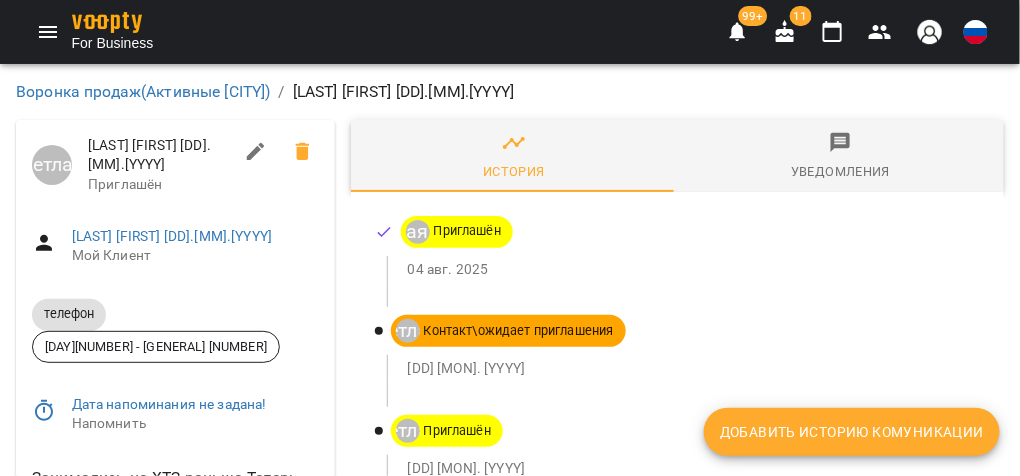 scroll, scrollTop: 79, scrollLeft: 0, axis: vertical 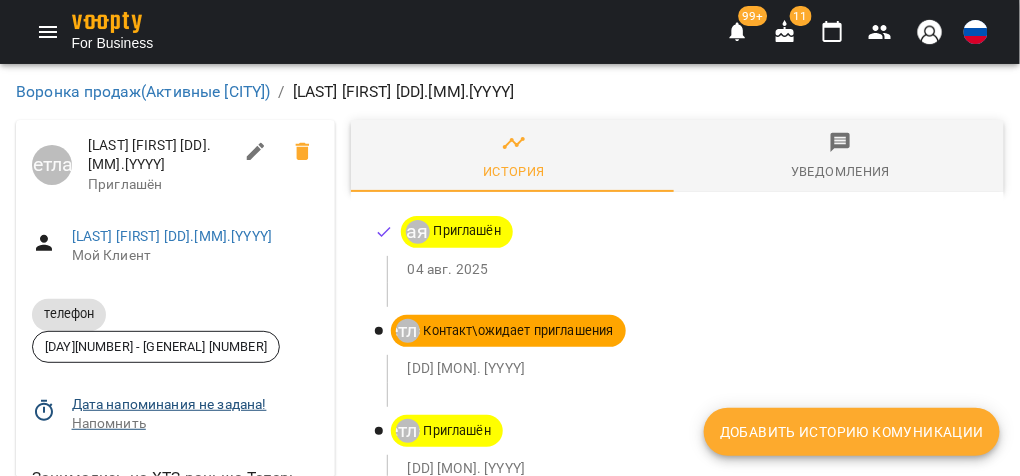 click 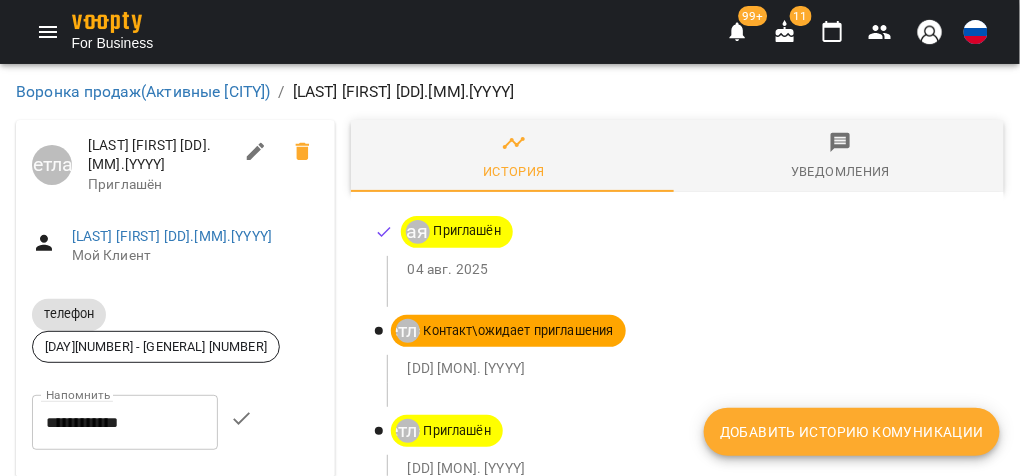 click on "**********" at bounding box center (125, 423) 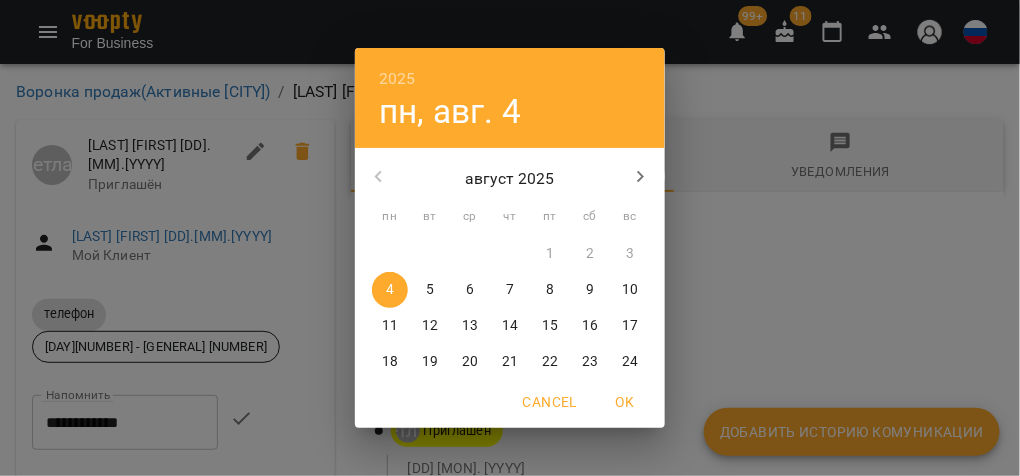 click on "5" at bounding box center (430, 290) 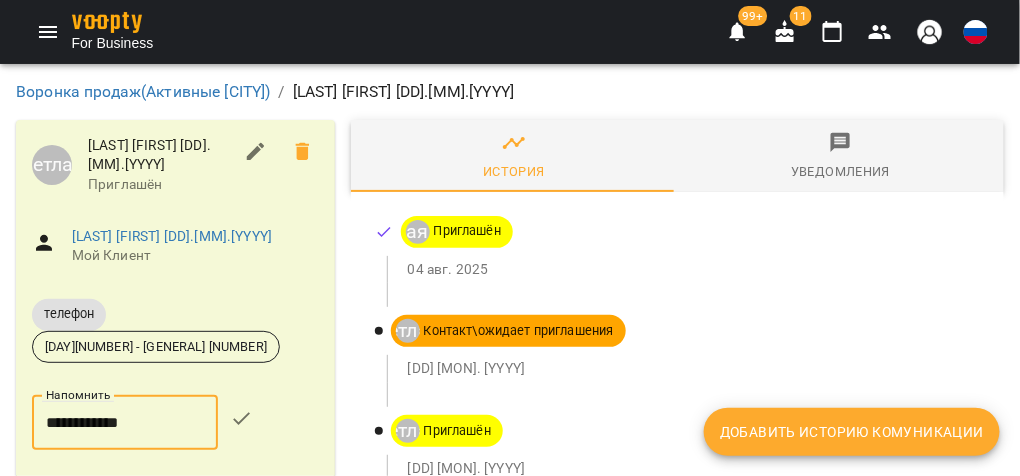 click 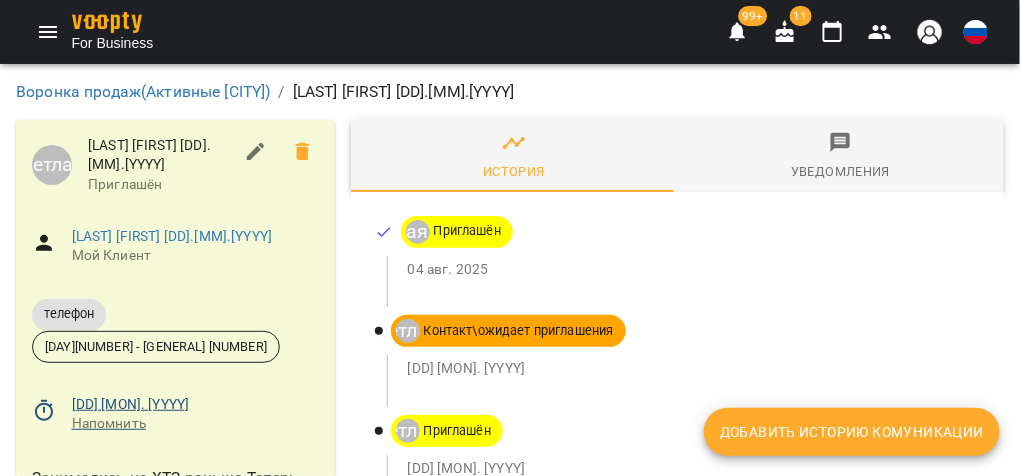 scroll, scrollTop: 159, scrollLeft: 0, axis: vertical 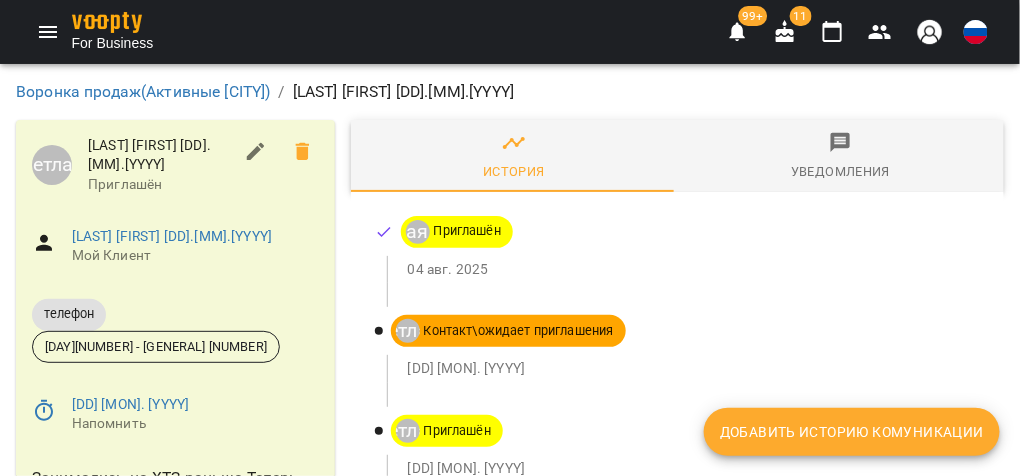 drag, startPoint x: 24, startPoint y: 395, endPoint x: 190, endPoint y: 403, distance: 166.19266 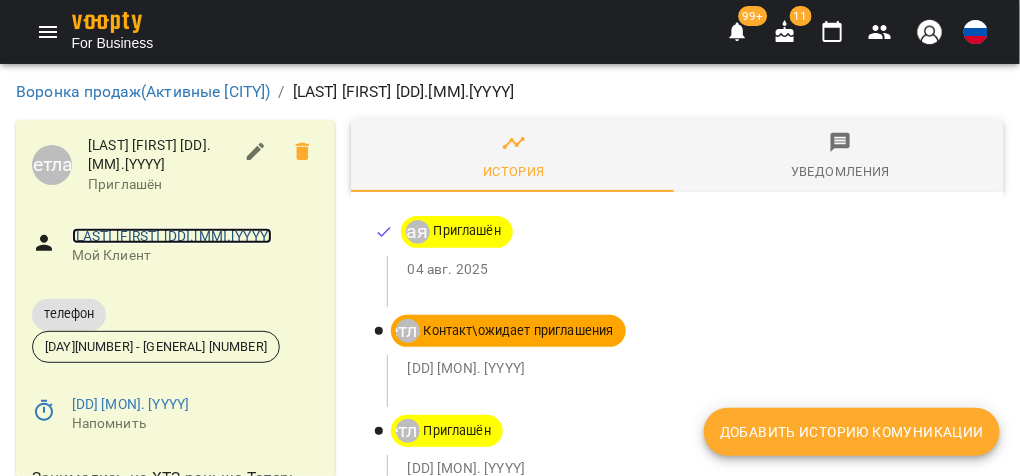 click on "Силина Альбина 1.03.2018" at bounding box center [172, 236] 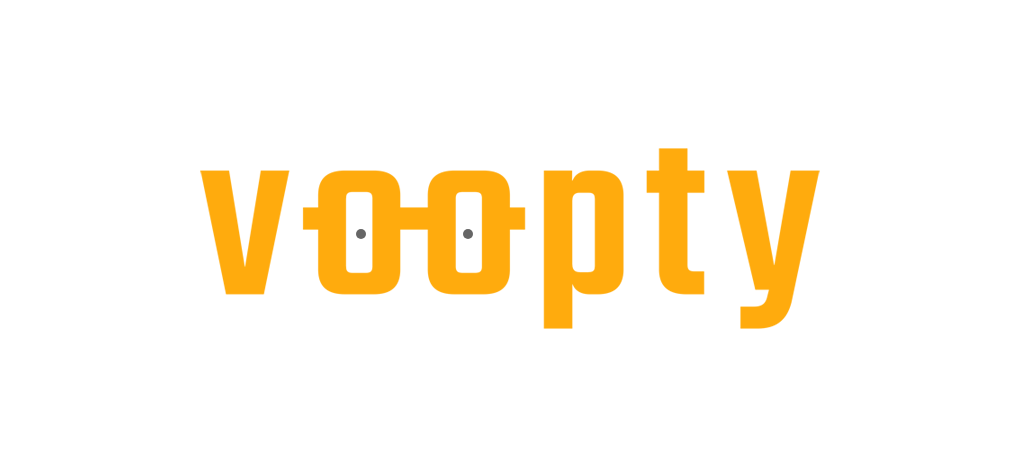 scroll, scrollTop: 0, scrollLeft: 0, axis: both 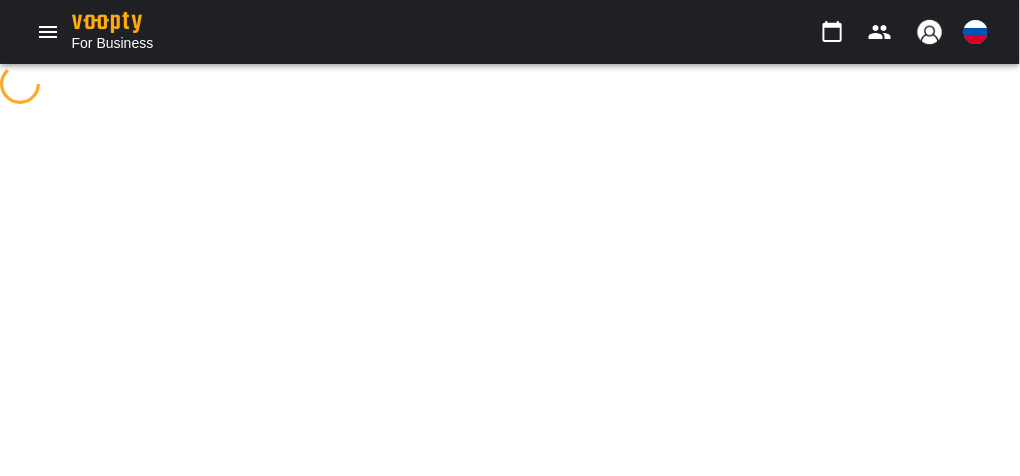 select on "**********" 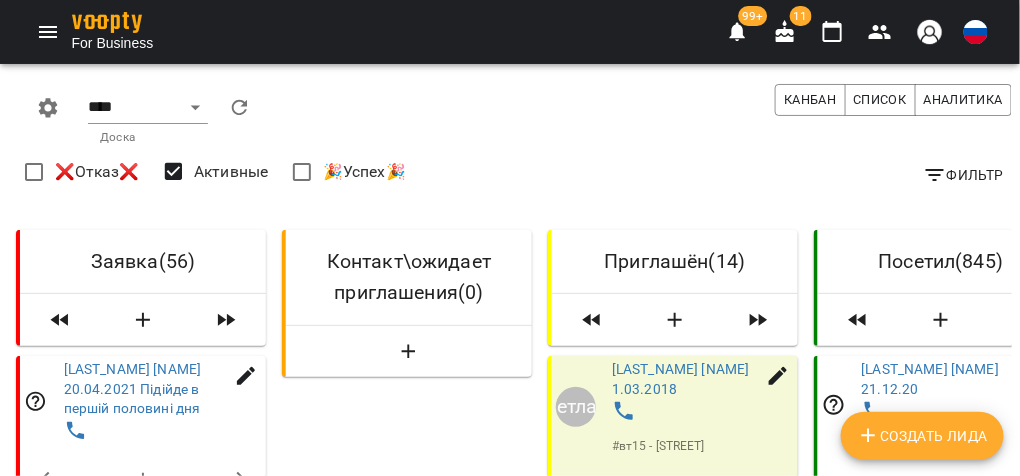 scroll, scrollTop: 0, scrollLeft: 0, axis: both 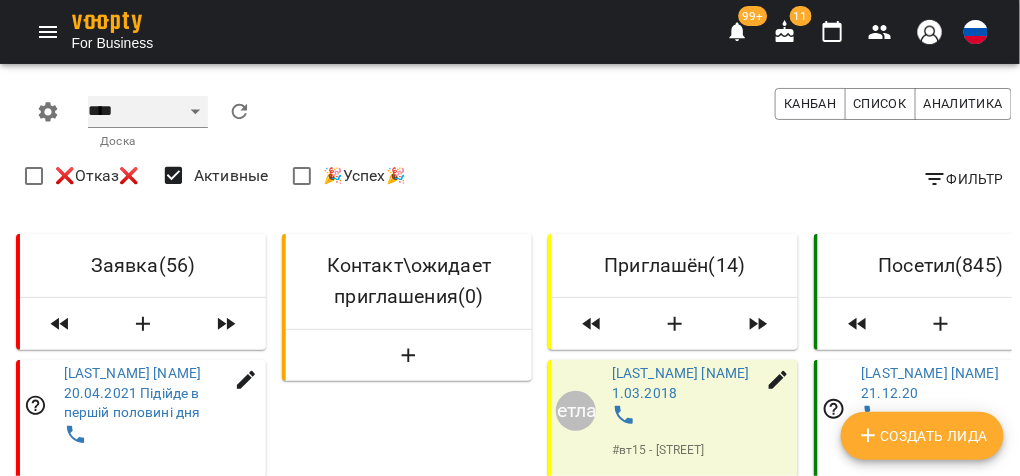 click on "**** ****** ******* ******** *****" at bounding box center [148, 112] 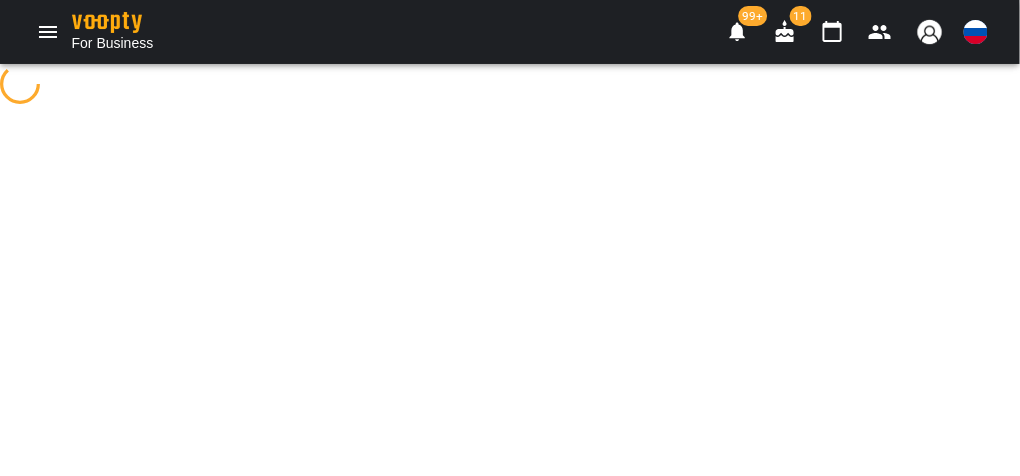 select on "**********" 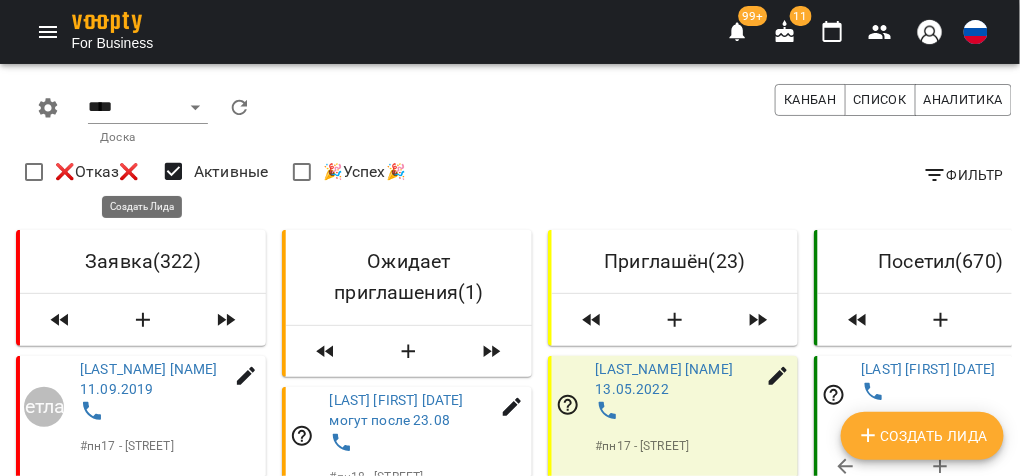 scroll, scrollTop: 239, scrollLeft: 0, axis: vertical 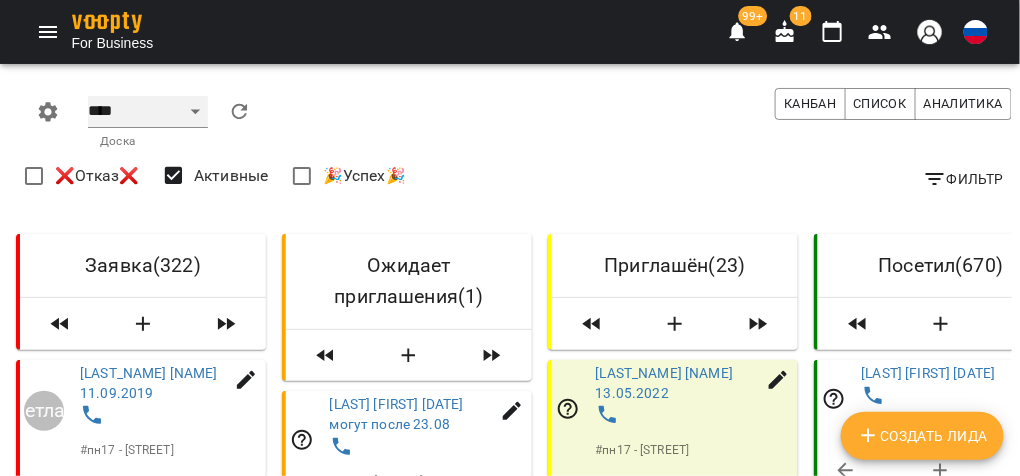 click on "**** ****** ******* ******** *****" at bounding box center (148, 112) 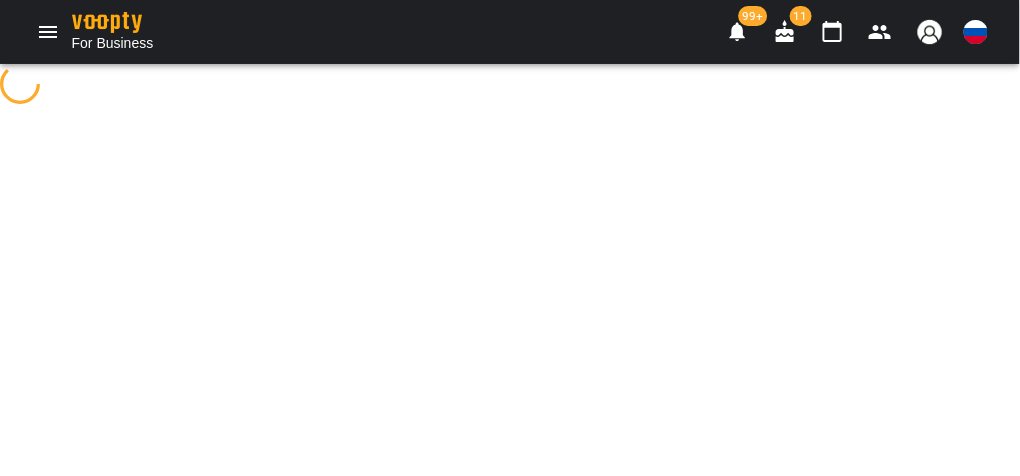 select on "**********" 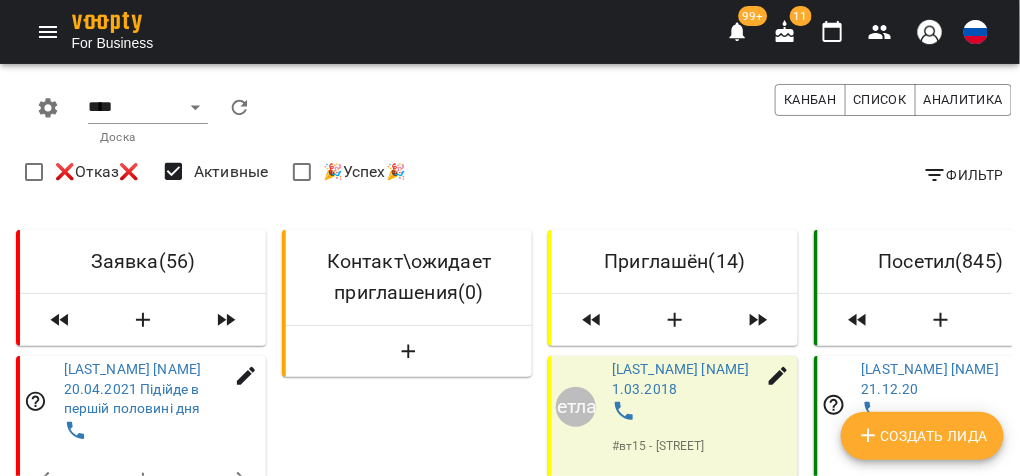 scroll, scrollTop: 239, scrollLeft: 0, axis: vertical 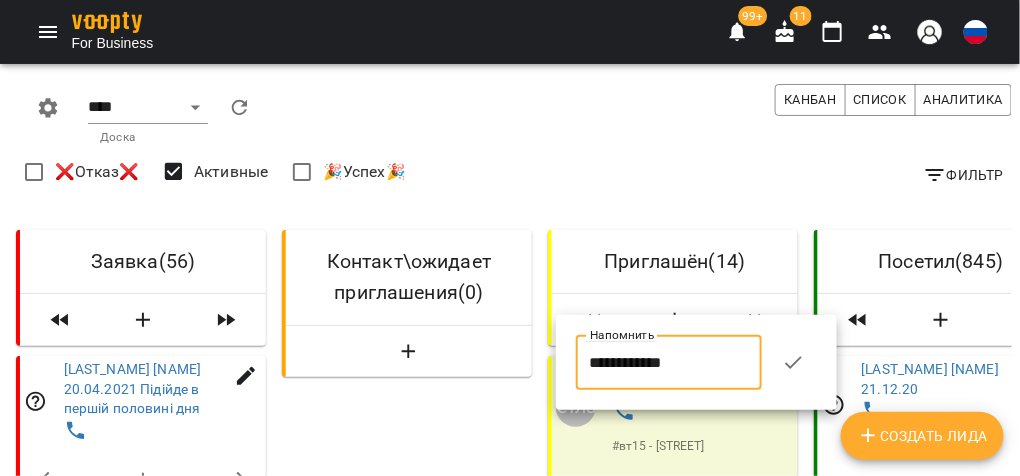 click on "**********" at bounding box center [669, 363] 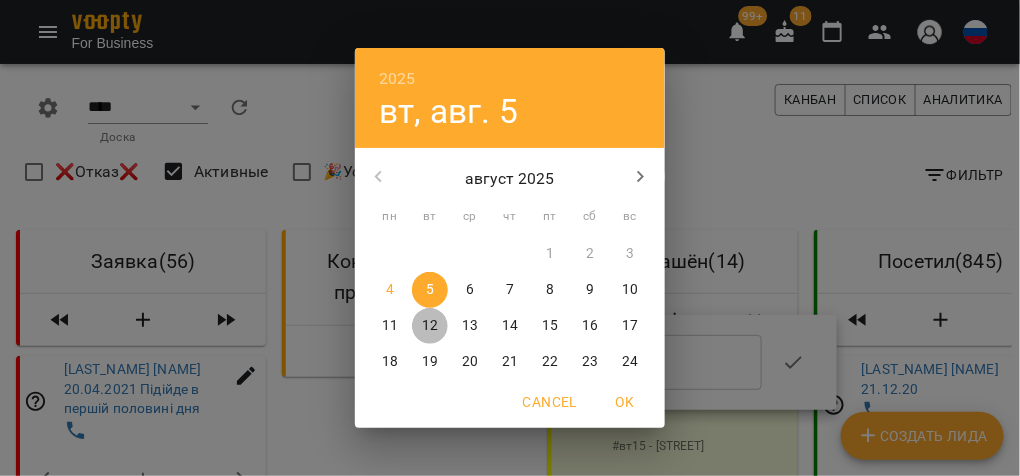 click on "12" at bounding box center (430, 326) 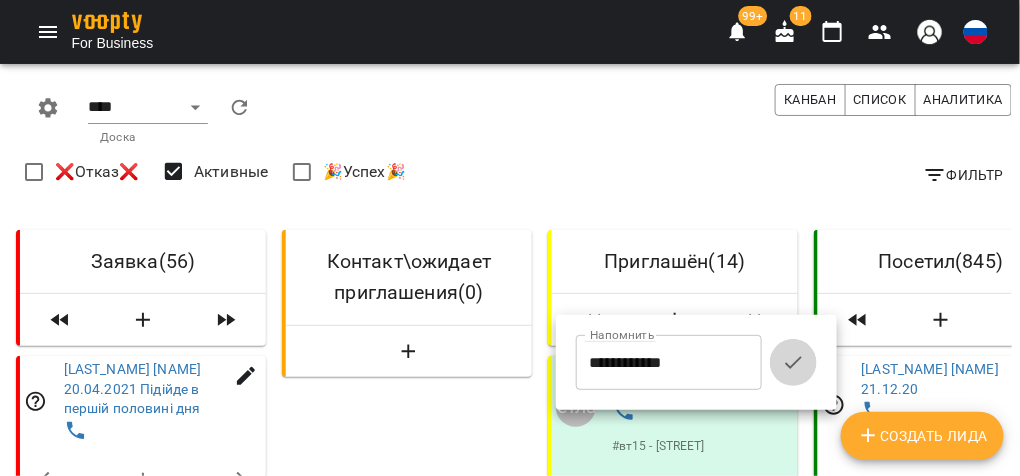 click 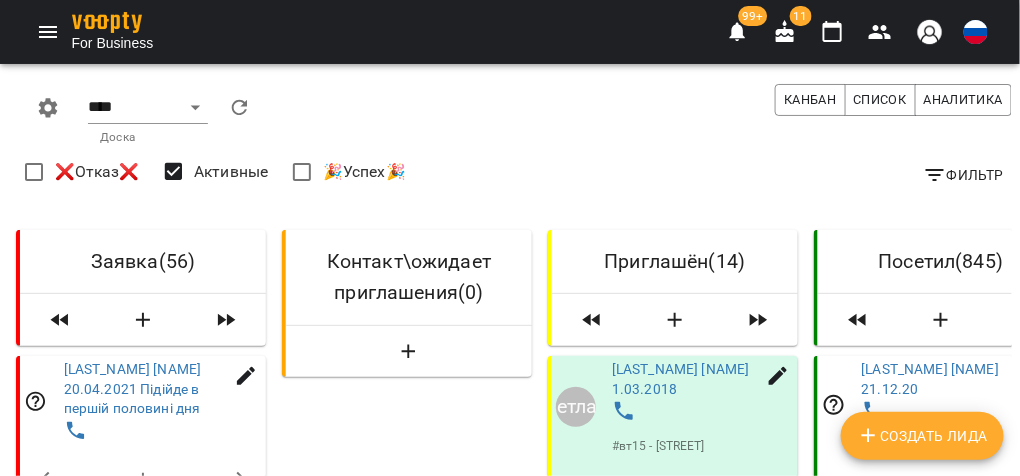 scroll, scrollTop: 0, scrollLeft: 0, axis: both 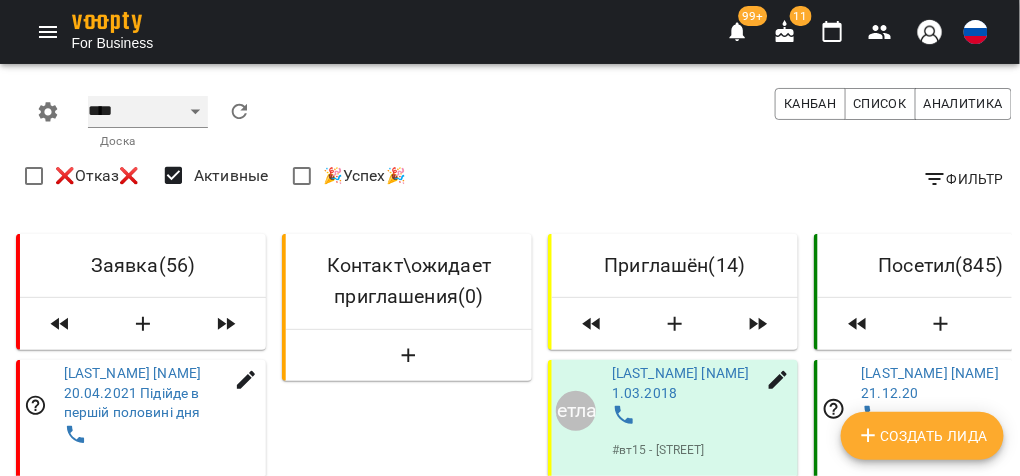 click on "**** ****** ******* ******** *****" at bounding box center (148, 112) 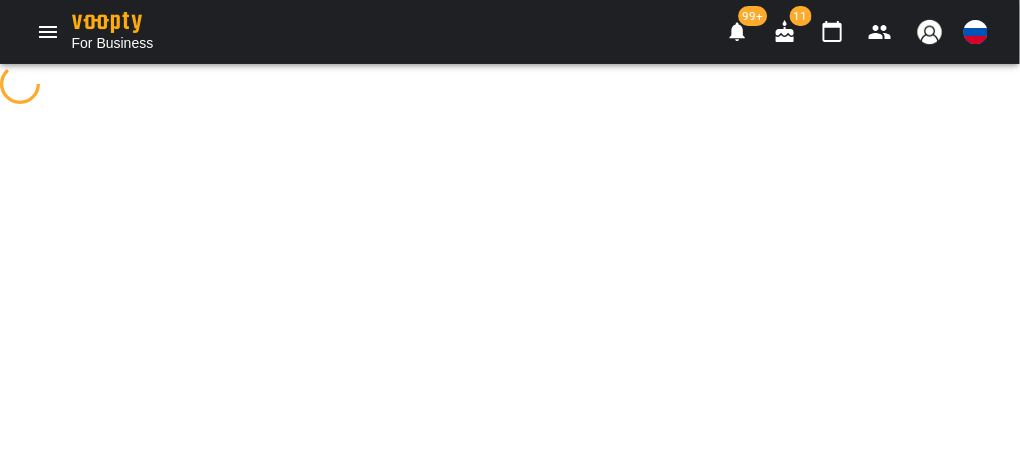 select on "**********" 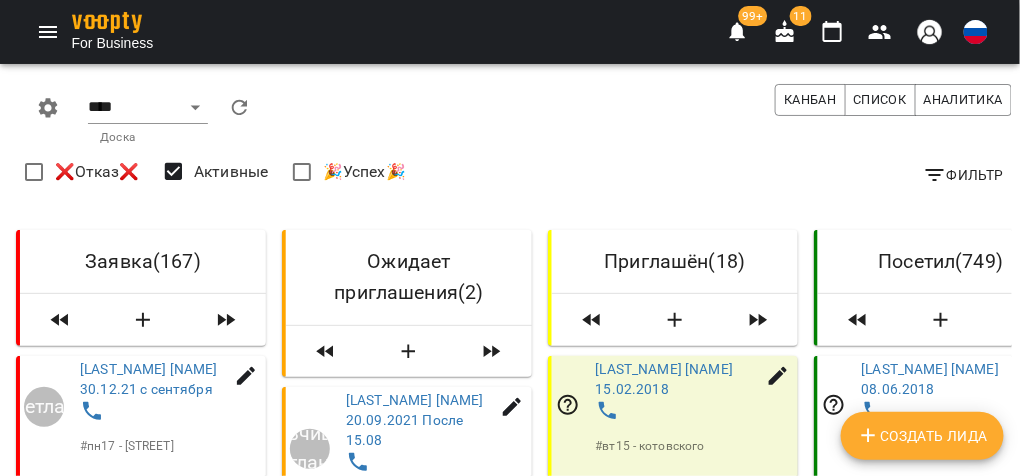 scroll, scrollTop: 0, scrollLeft: 0, axis: both 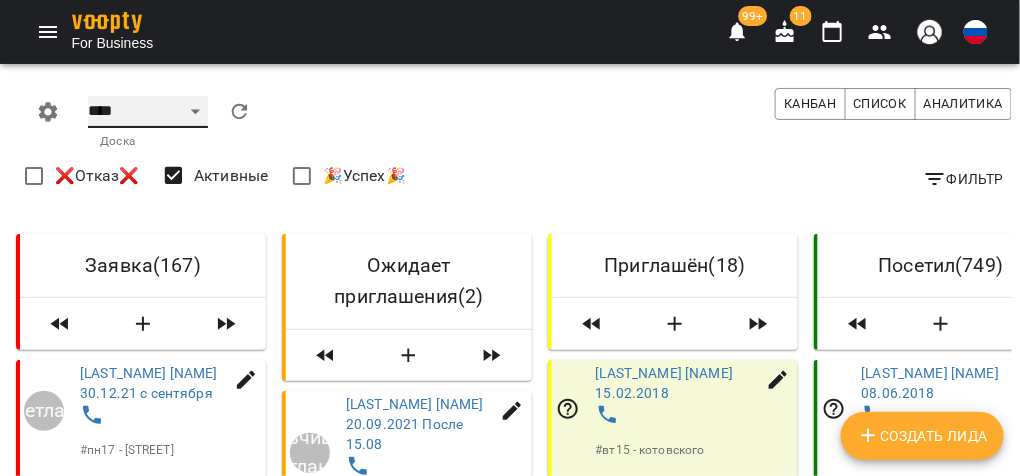 click on "**** ****** ******* ******** *****" at bounding box center (148, 112) 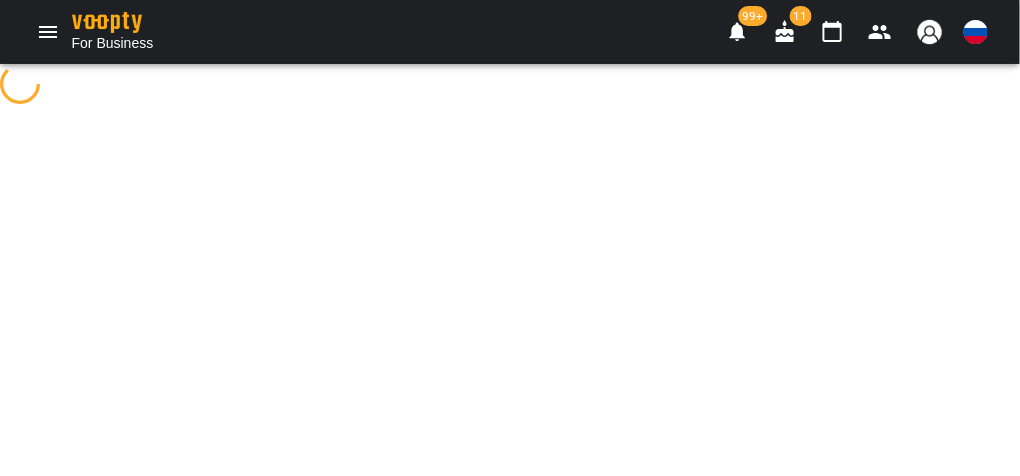 select on "**********" 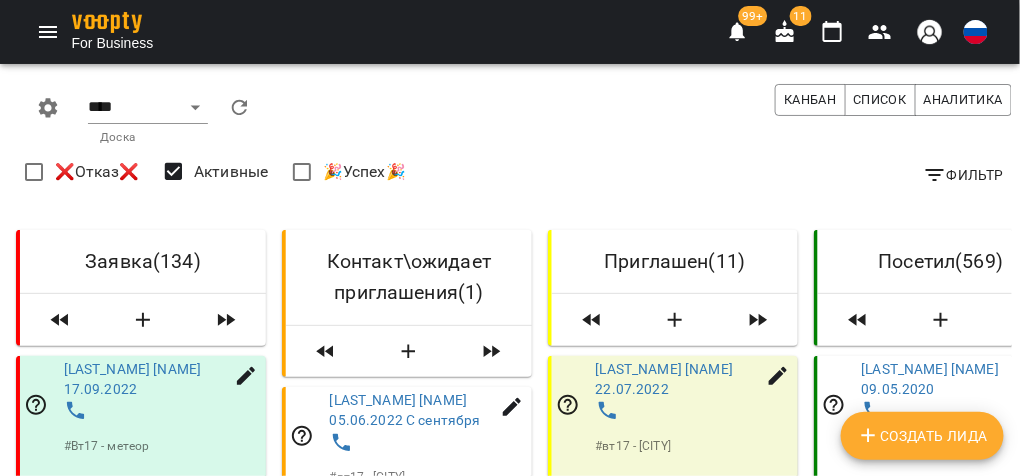 scroll, scrollTop: 239, scrollLeft: 0, axis: vertical 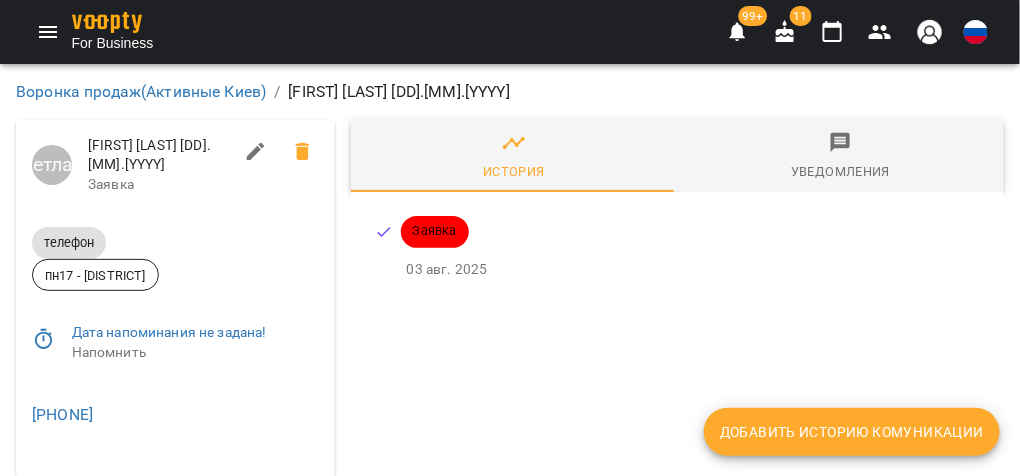 click on "Добавить историю комуникации" at bounding box center [852, 432] 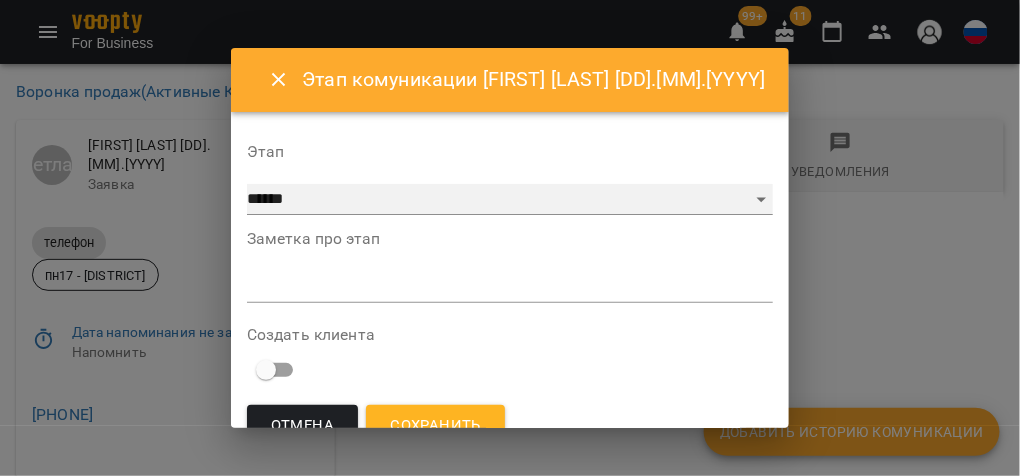 click on "**********" at bounding box center [510, 200] 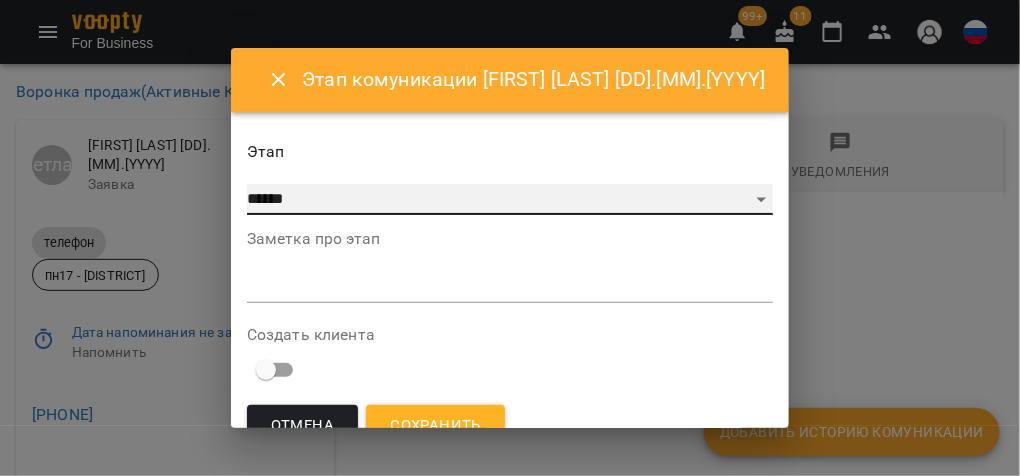 select on "*" 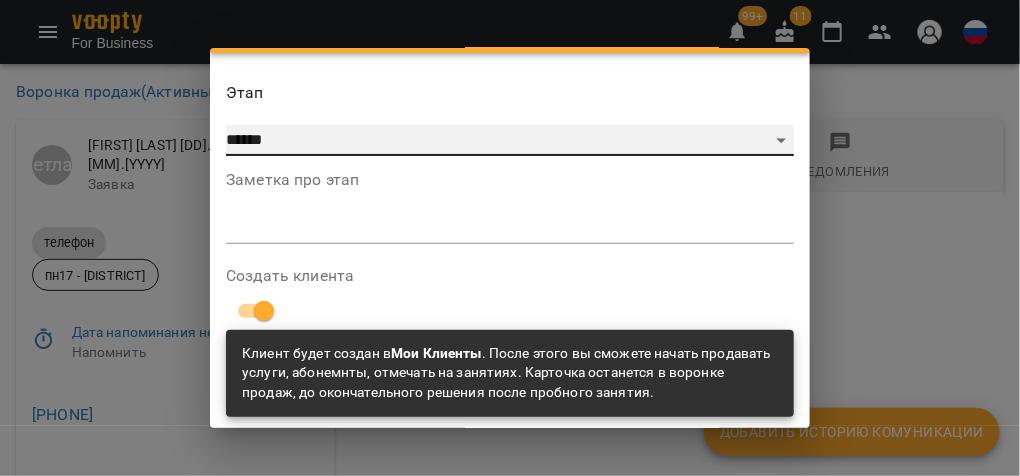 scroll, scrollTop: 121, scrollLeft: 0, axis: vertical 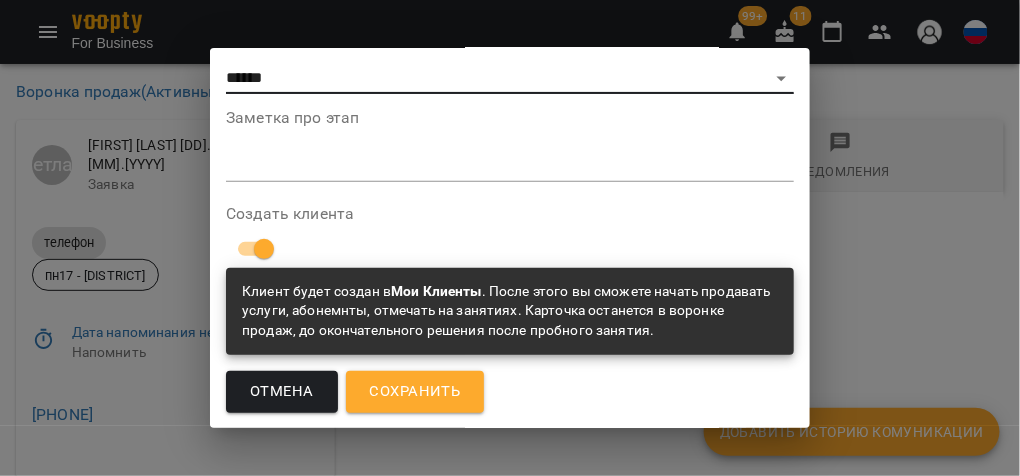 click on "Сохранить" at bounding box center (415, 392) 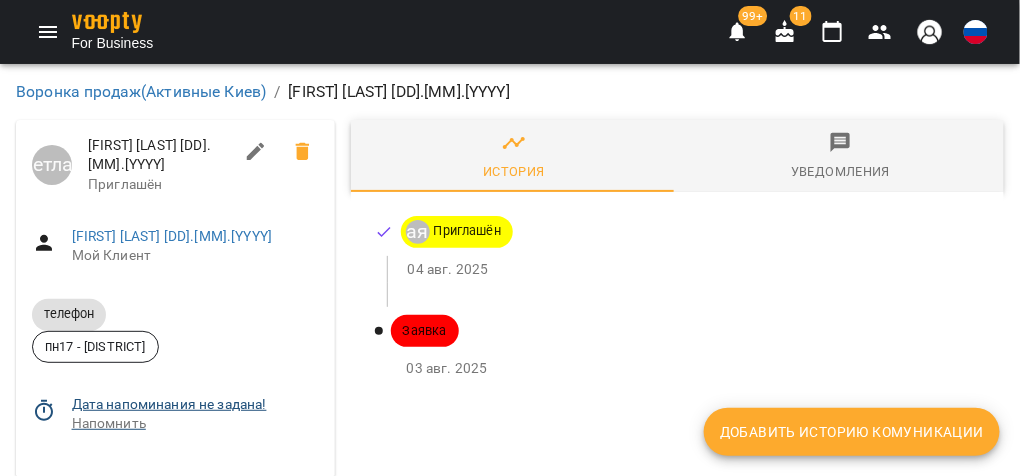 click 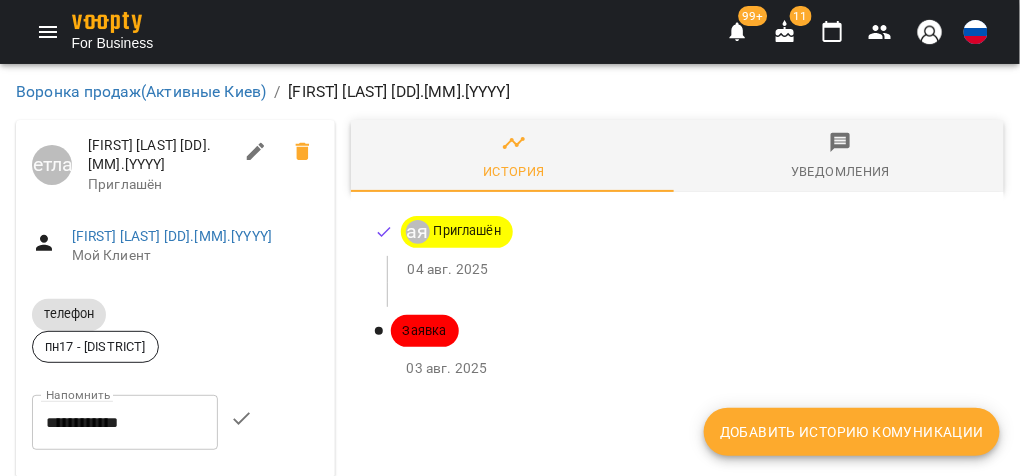 click on "**********" at bounding box center [125, 423] 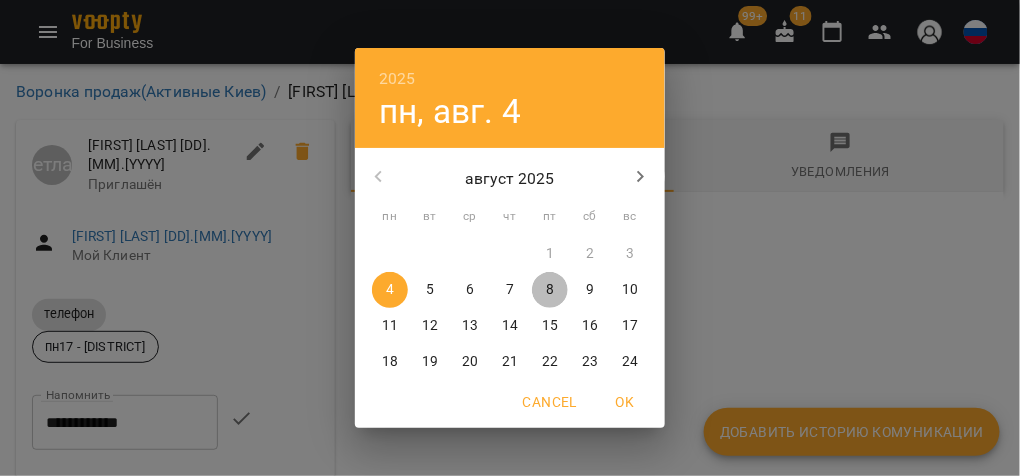 click on "8" at bounding box center [550, 290] 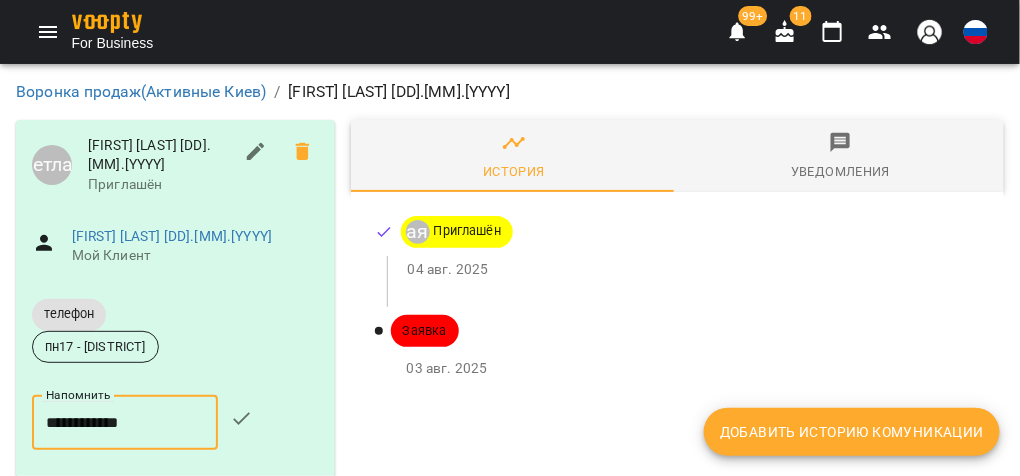 click 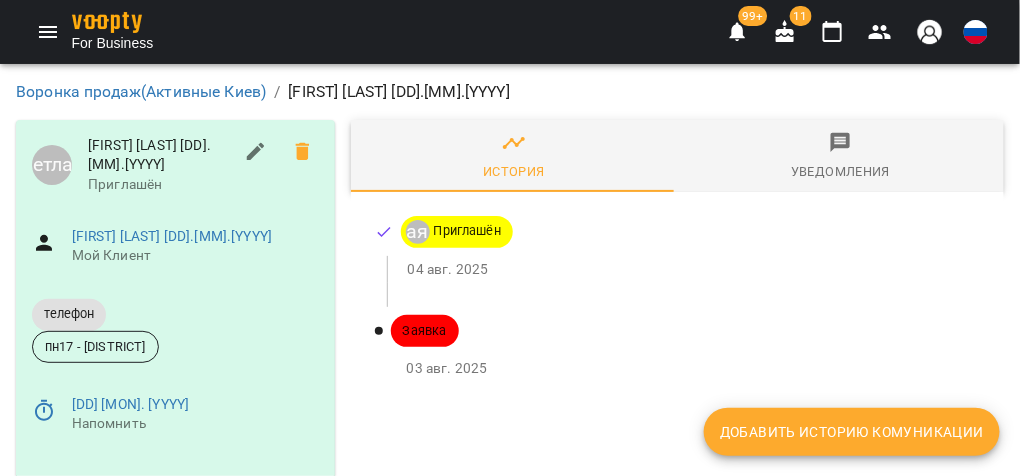 scroll, scrollTop: 117, scrollLeft: 0, axis: vertical 